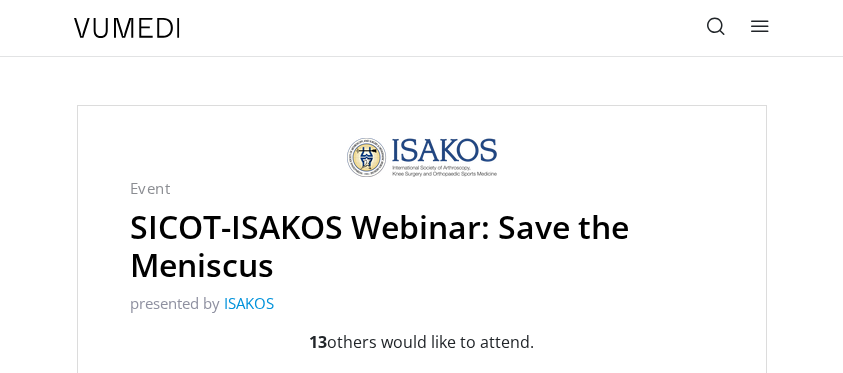 scroll, scrollTop: 0, scrollLeft: 0, axis: both 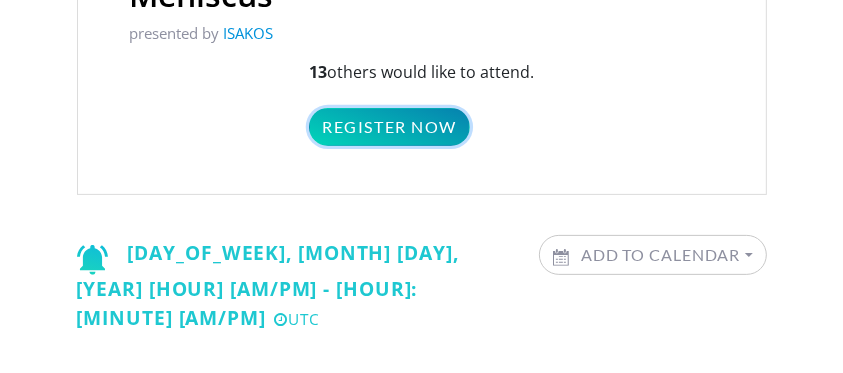 click on "Register Now" at bounding box center (389, 127) 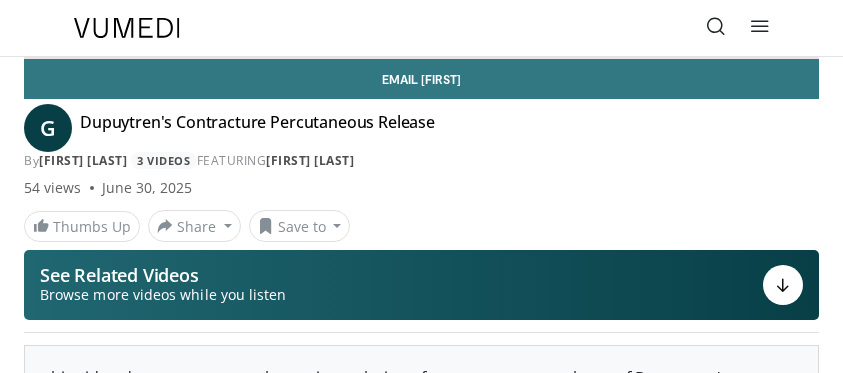 scroll, scrollTop: 0, scrollLeft: 0, axis: both 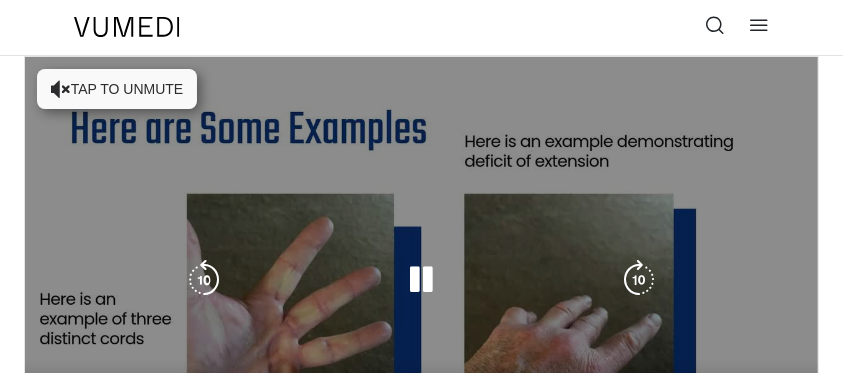 click at bounding box center (61, 89) 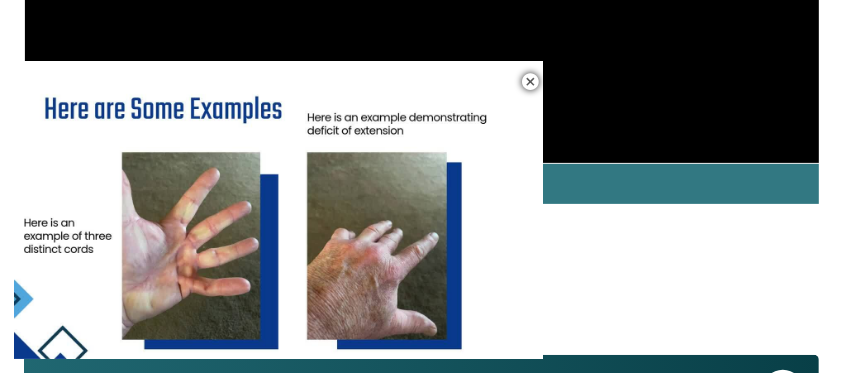 scroll, scrollTop: 355, scrollLeft: 0, axis: vertical 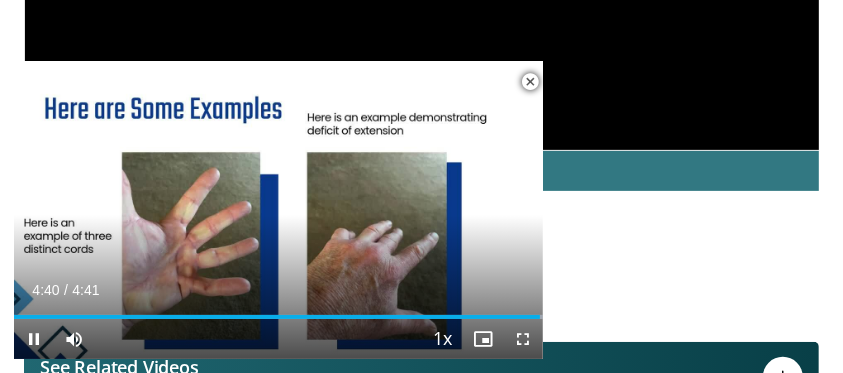 click at bounding box center (530, 82) 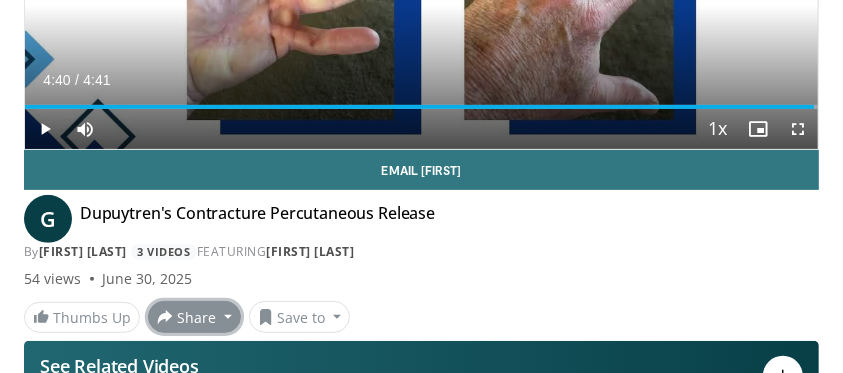 click on "Share" at bounding box center (194, 317) 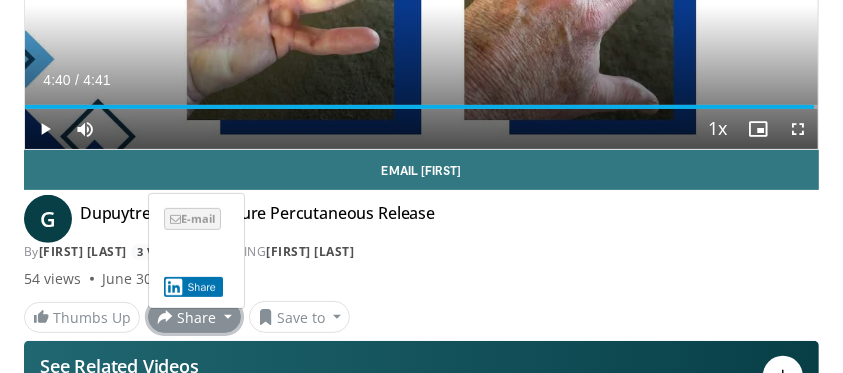 click on "E-mail" at bounding box center [192, 219] 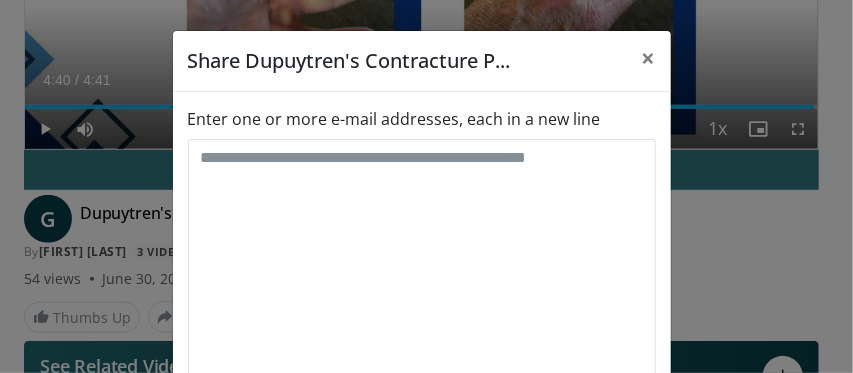 click on "Enter one or more e-mail addresses, each in a new line
Message" at bounding box center [422, 313] 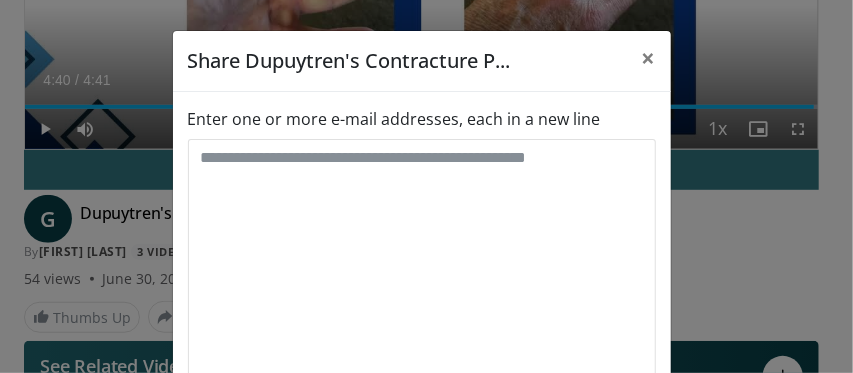 click on "Enter one or more e-mail addresses, each in a new line" at bounding box center (394, 119) 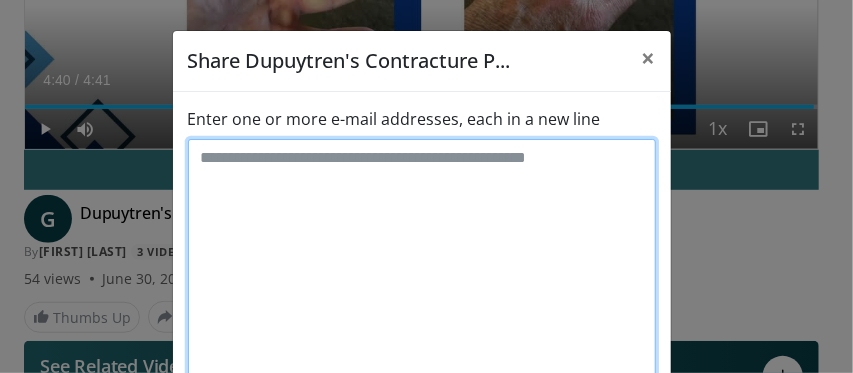 click on "Enter one or more e-mail addresses, each in a new line" at bounding box center [422, 266] 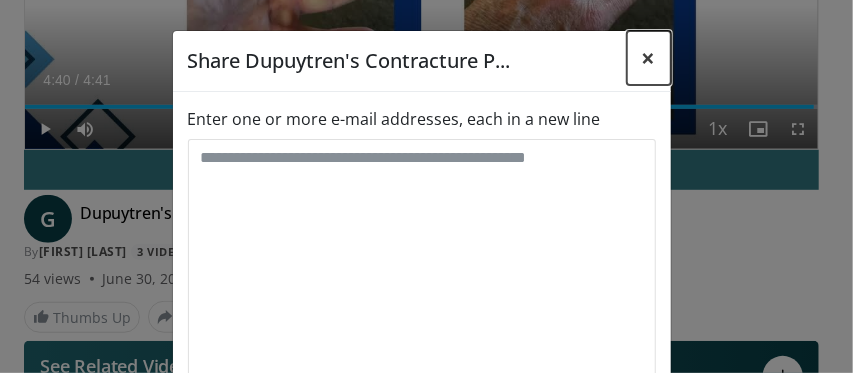 click on "×" at bounding box center [649, 57] 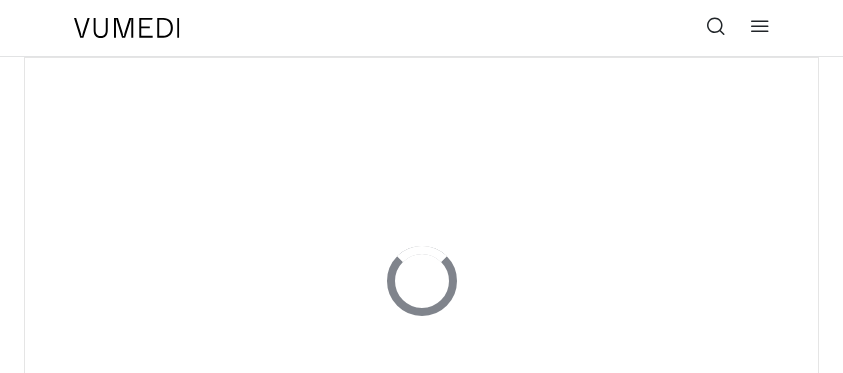 scroll, scrollTop: 0, scrollLeft: 0, axis: both 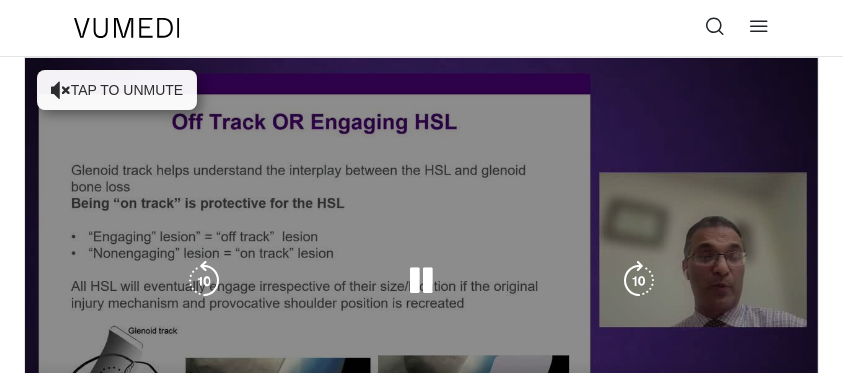 click at bounding box center [421, 281] 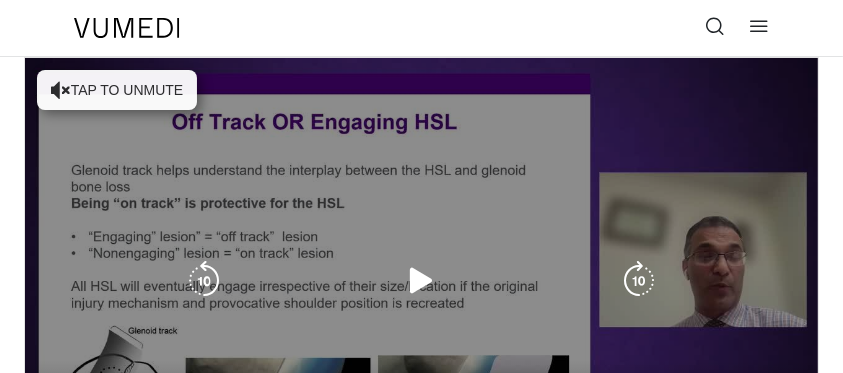 click at bounding box center (421, 281) 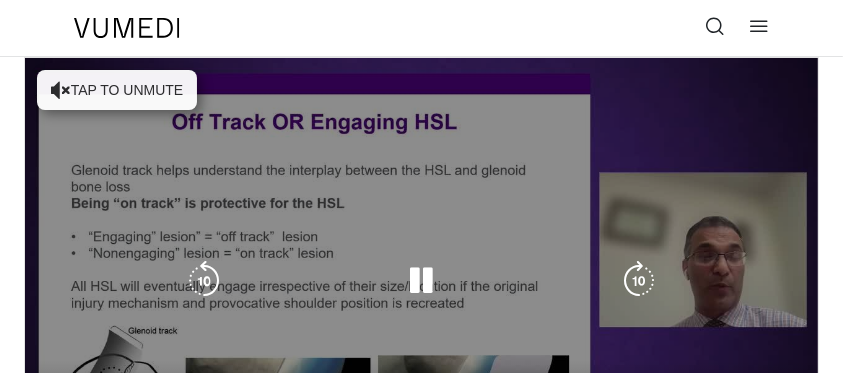 click at bounding box center [422, 281] 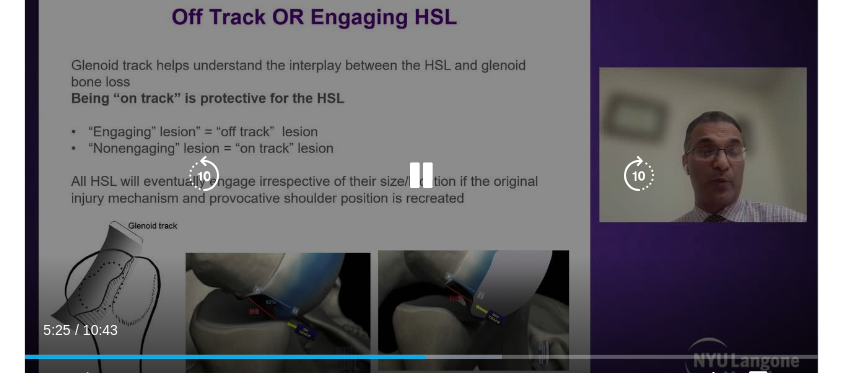 scroll, scrollTop: 106, scrollLeft: 0, axis: vertical 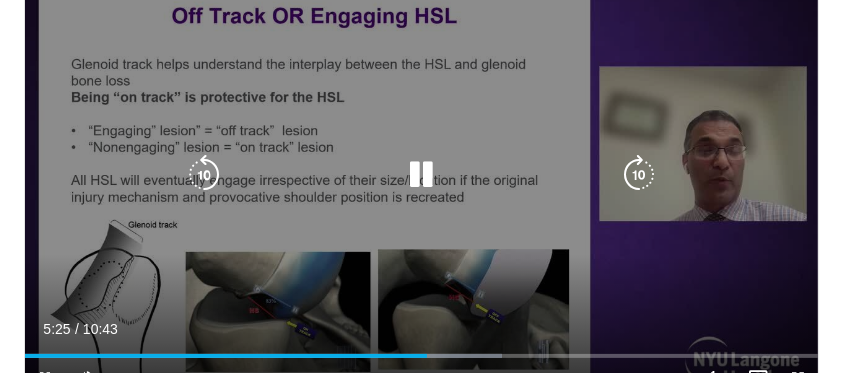 click on "10 seconds
Tap to unmute" at bounding box center (421, 175) 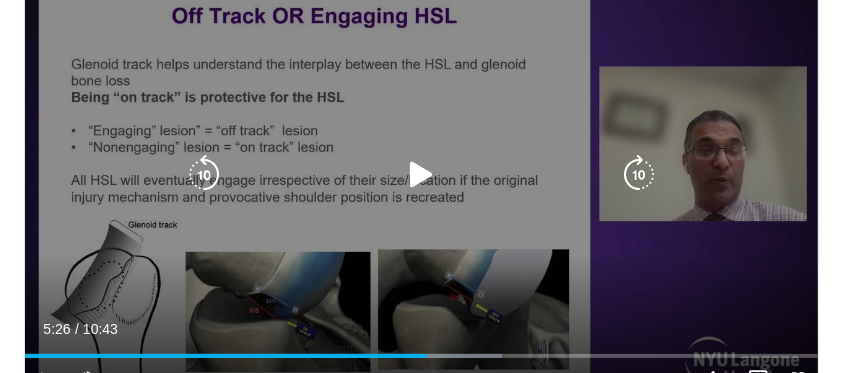 click at bounding box center [421, 175] 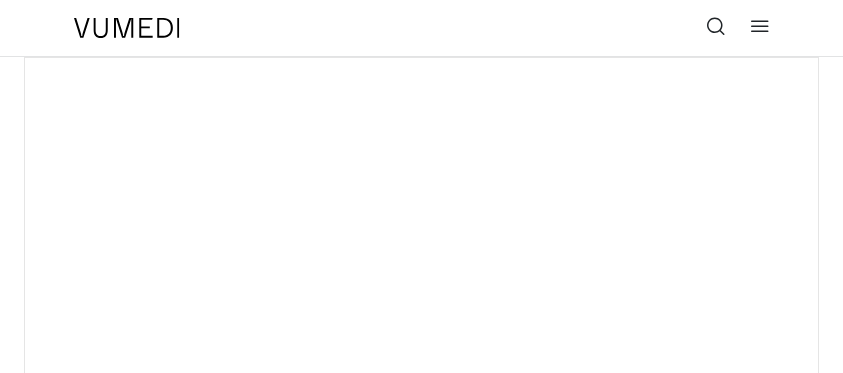 scroll, scrollTop: 0, scrollLeft: 0, axis: both 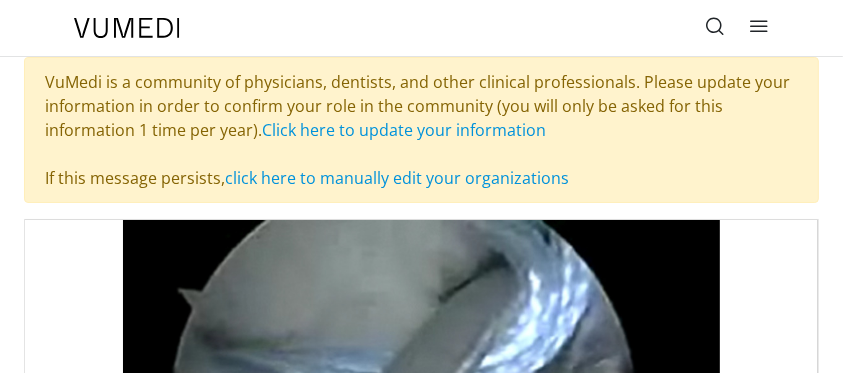 click on "Specialties
Adult & Family Medicine
Allergy, Asthma, Immunology
Anesthesiology
Cardiology
Dental
Dermatology
Endocrinology
Gastroenterology & Hepatology
General Surgery
Hematology & Oncology
Infectious Disease
Nephrology
Neurology
Neurosurgery
Obstetrics & Gynecology
Ophthalmology
Oral Maxillofacial
Orthopaedics
Otolaryngology
Pediatrics
Plastic Surgery
Podiatry
Psychiatry
Pulmonology
Radiation Oncology
Radiology
Rheumatology
Urology
Videos" at bounding box center [421, 186] 